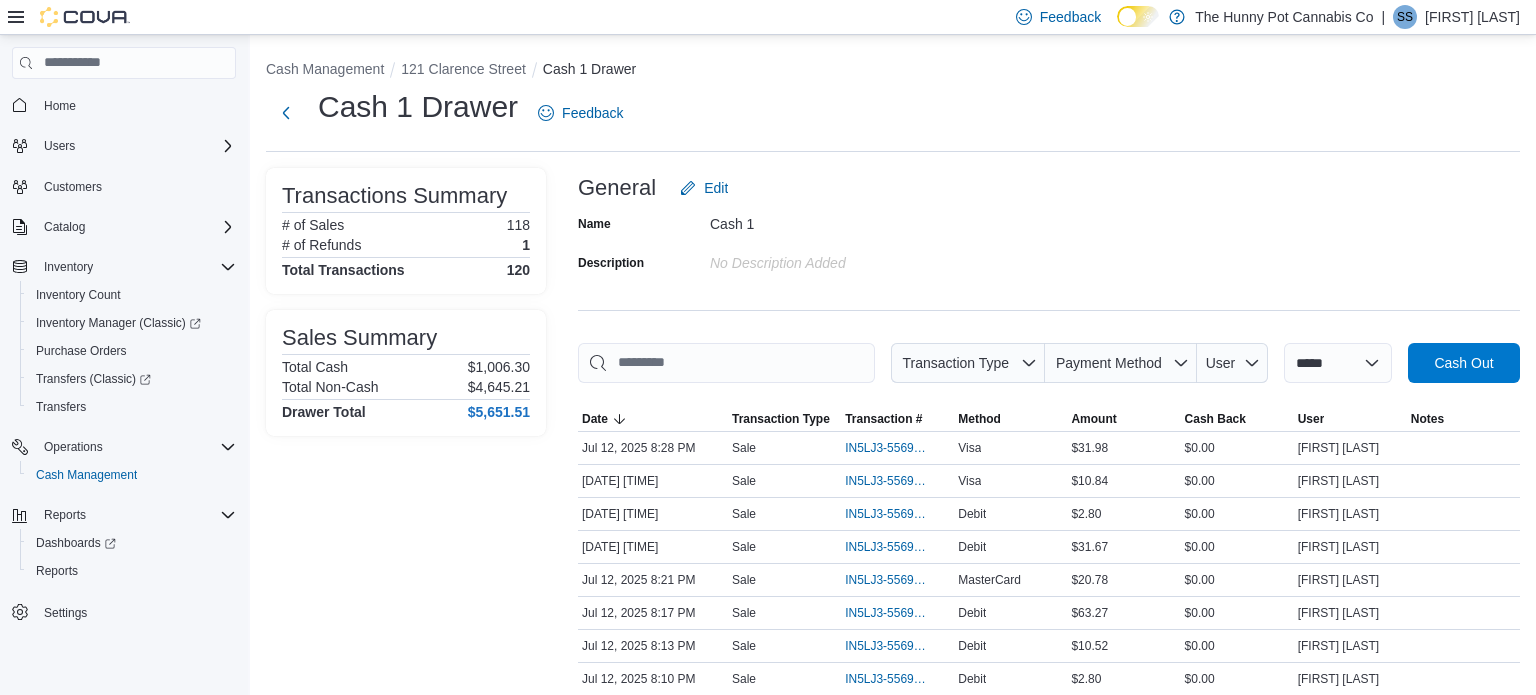 scroll, scrollTop: 0, scrollLeft: 0, axis: both 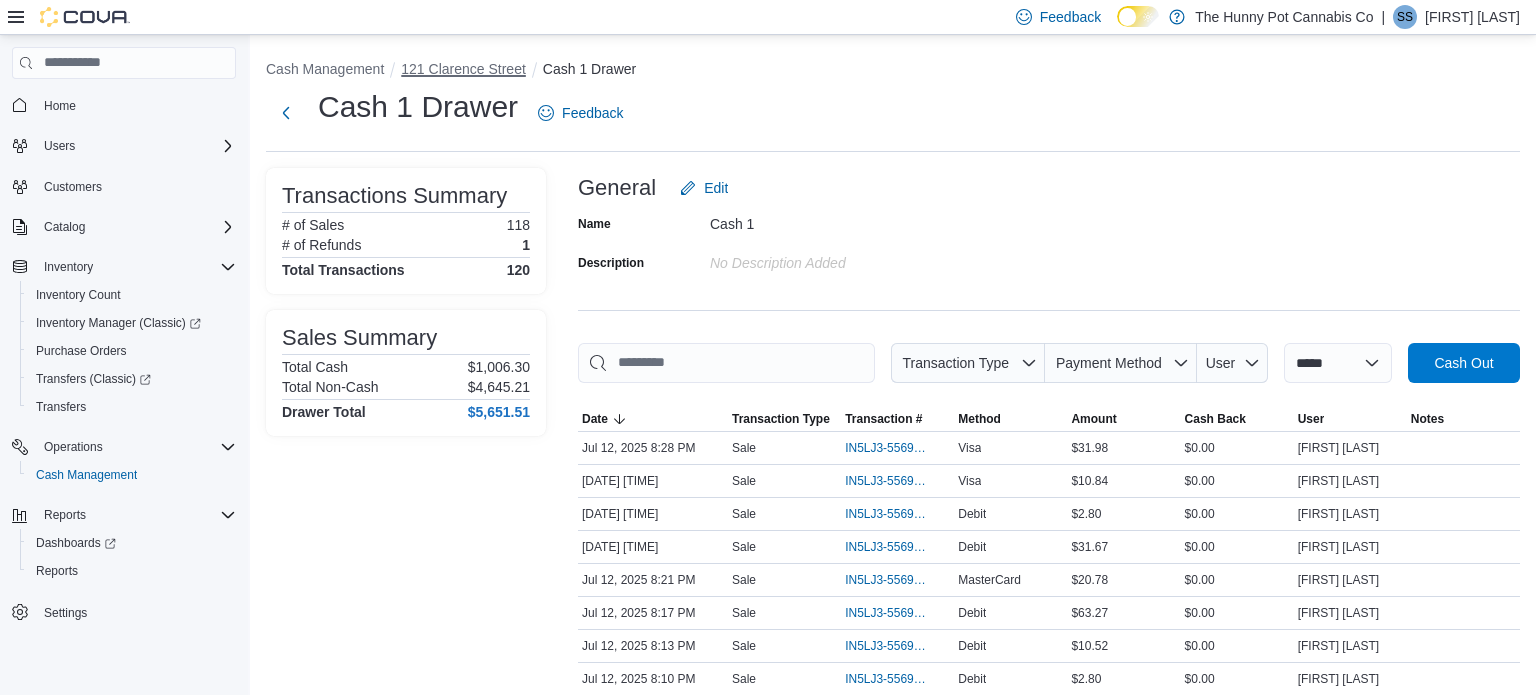 click on "121 Clarence Street" at bounding box center (463, 69) 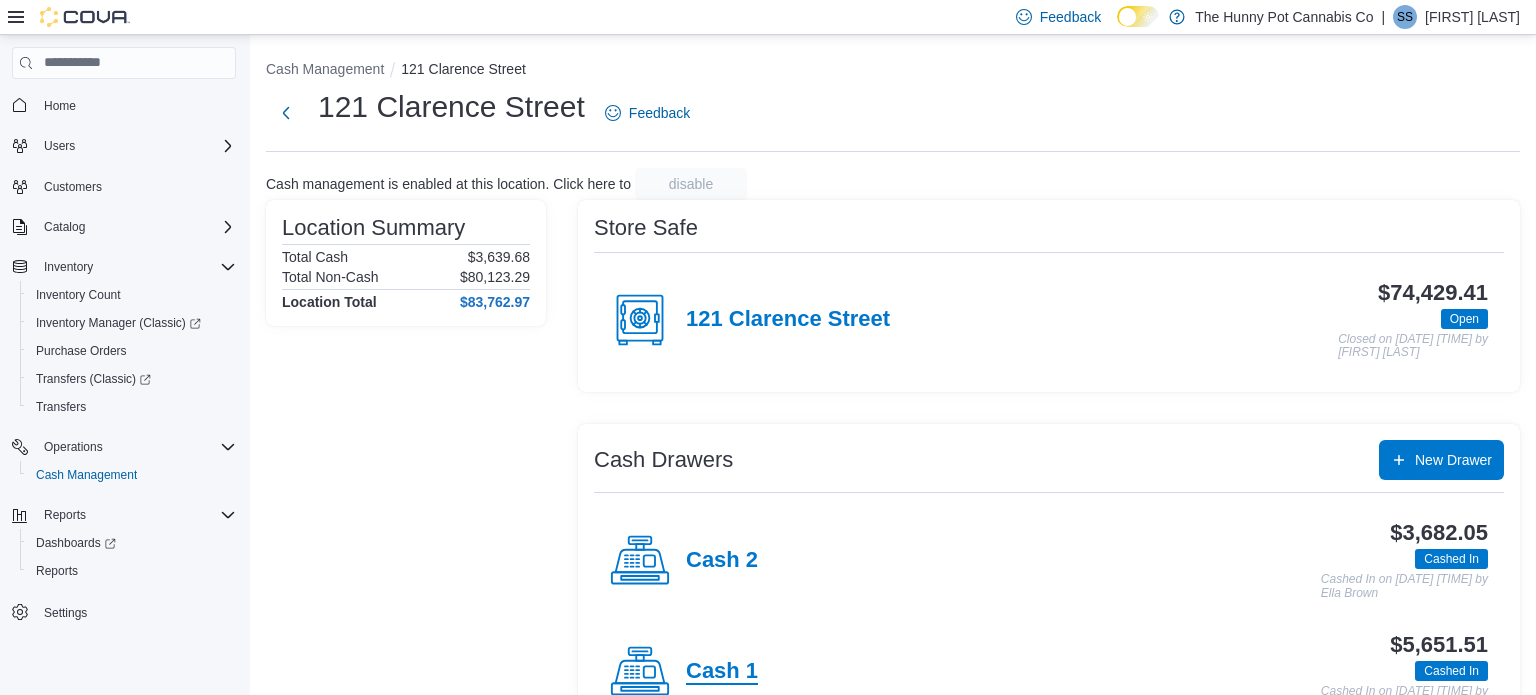 click on "Cash 1" at bounding box center (722, 672) 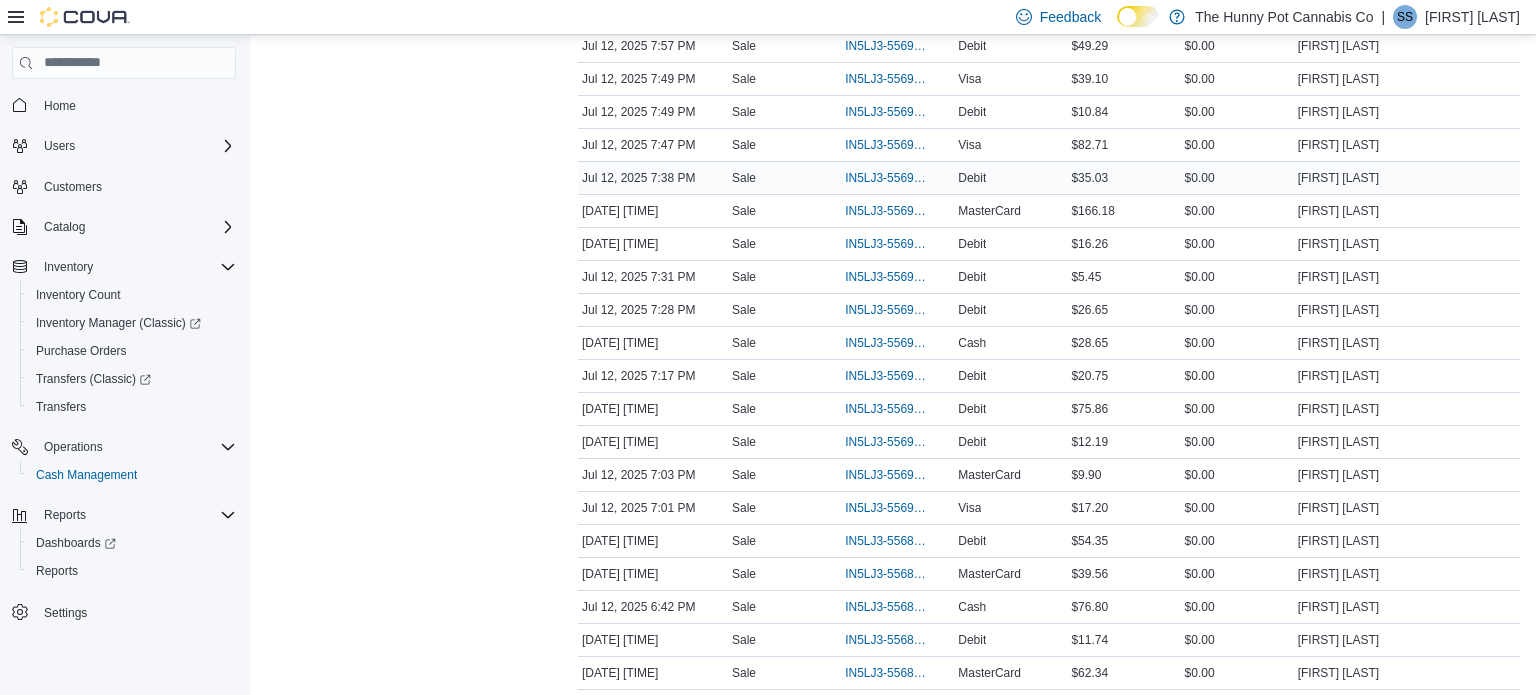 scroll, scrollTop: 734, scrollLeft: 0, axis: vertical 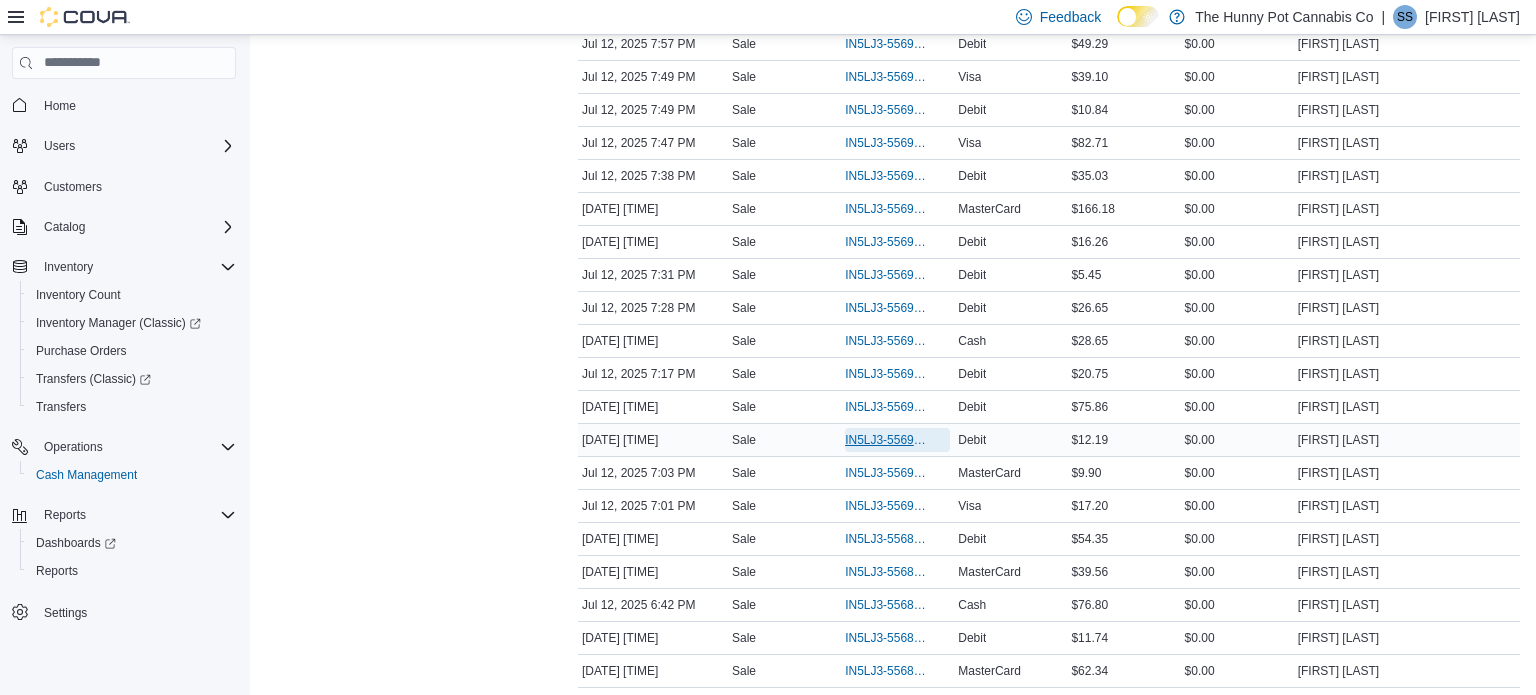 click on "IN5LJ3-5569107" at bounding box center [887, 440] 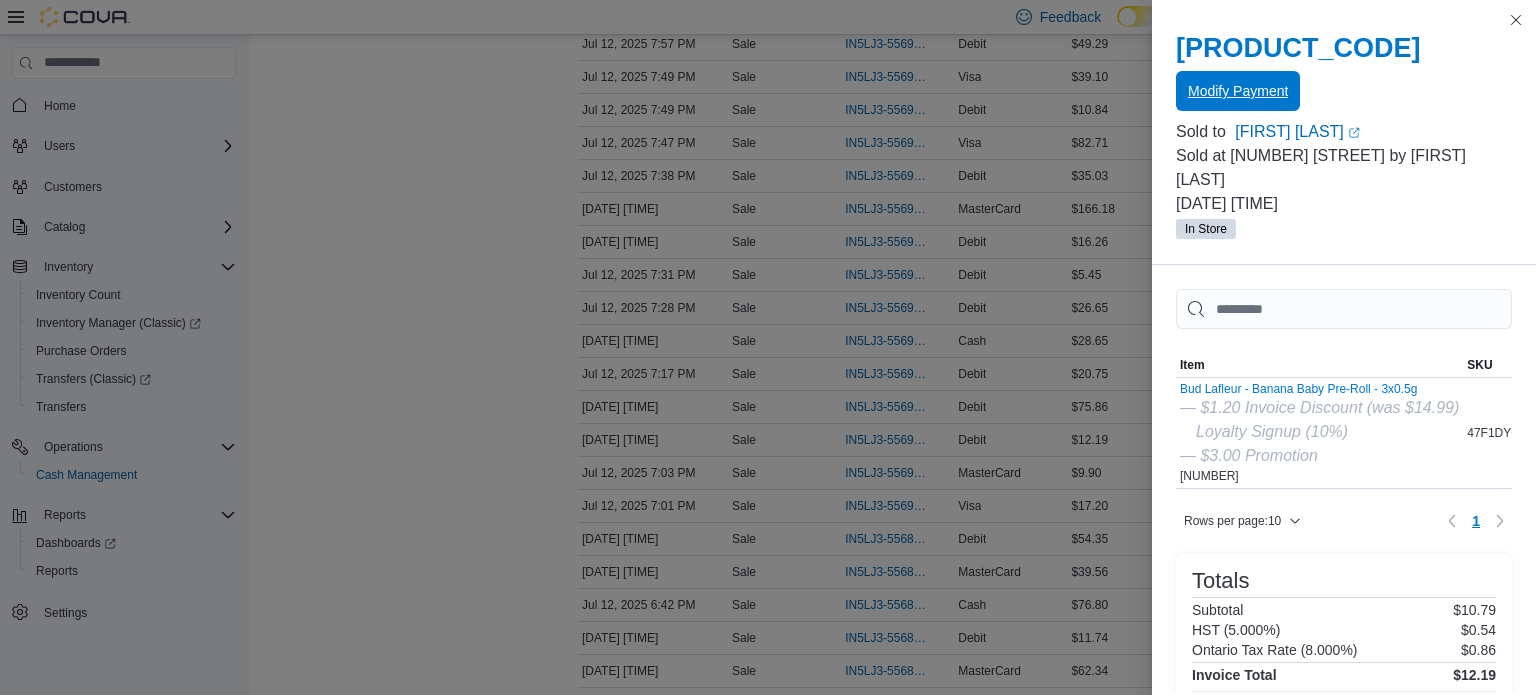 click on "Modify Payment" at bounding box center [1238, 91] 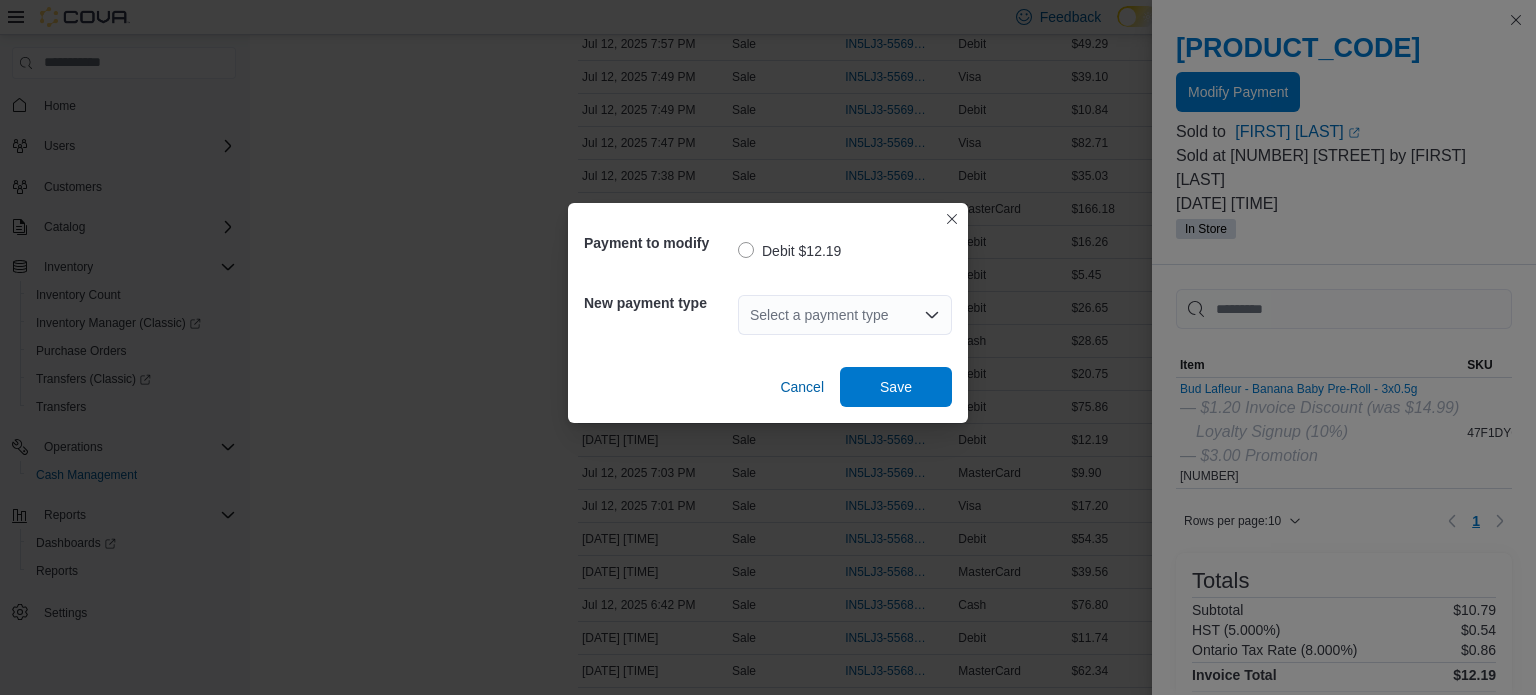 click on "Select a payment type" at bounding box center [845, 315] 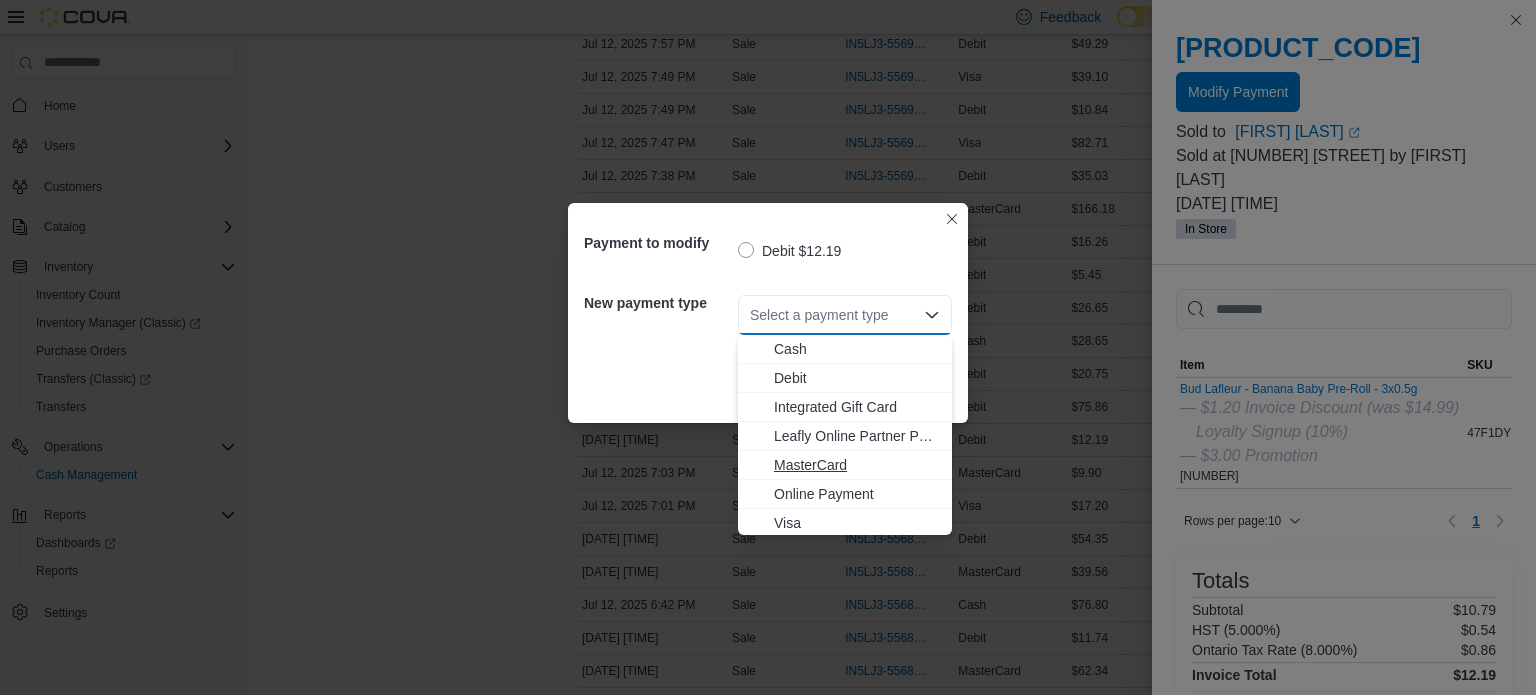 click on "MasterCard" at bounding box center (857, 465) 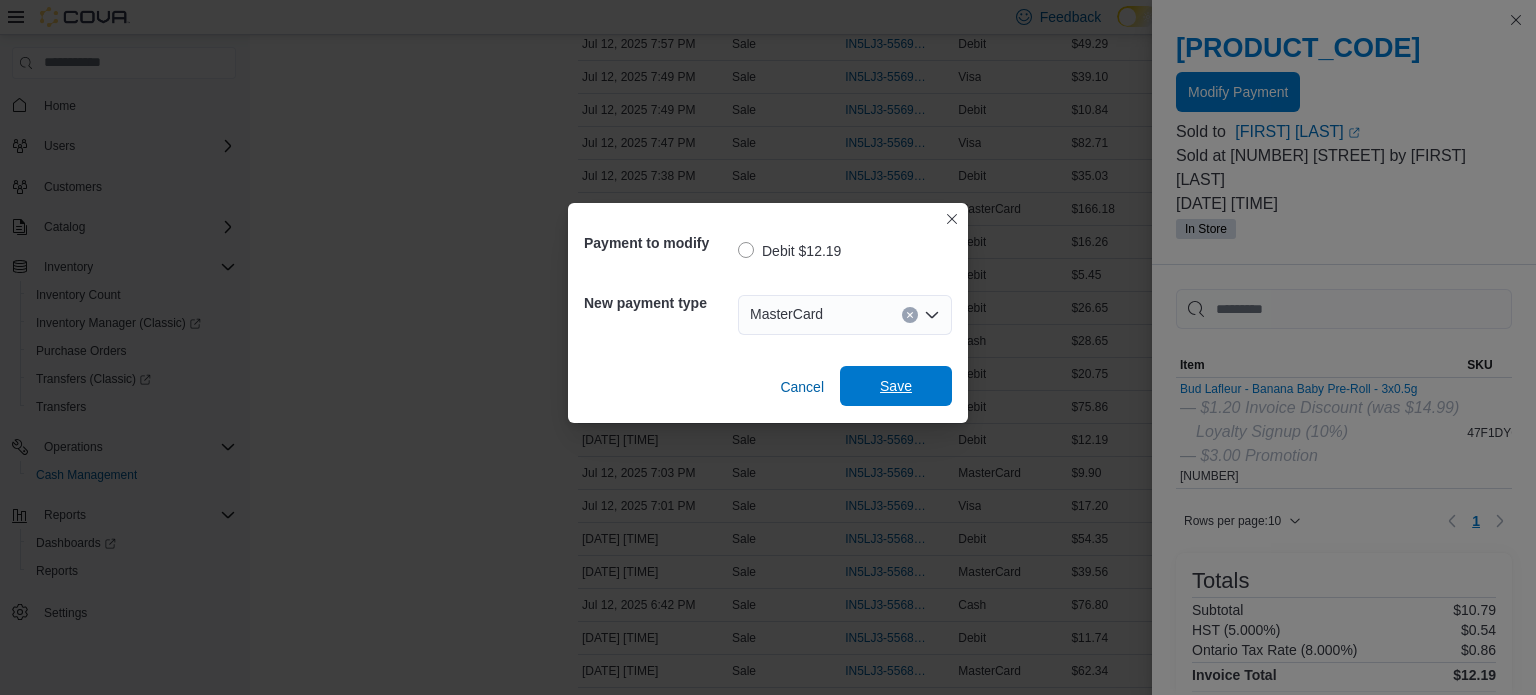 click on "Save" at bounding box center [896, 386] 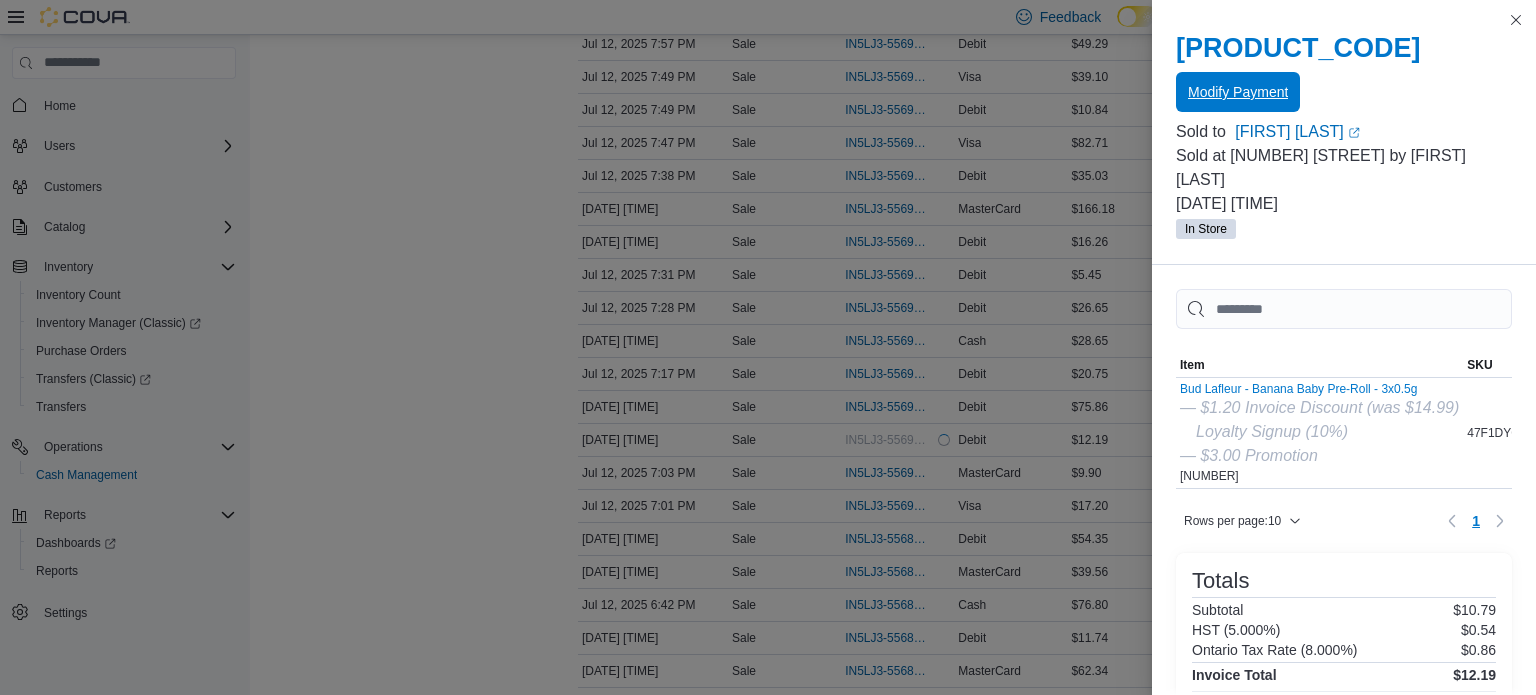 scroll, scrollTop: 0, scrollLeft: 0, axis: both 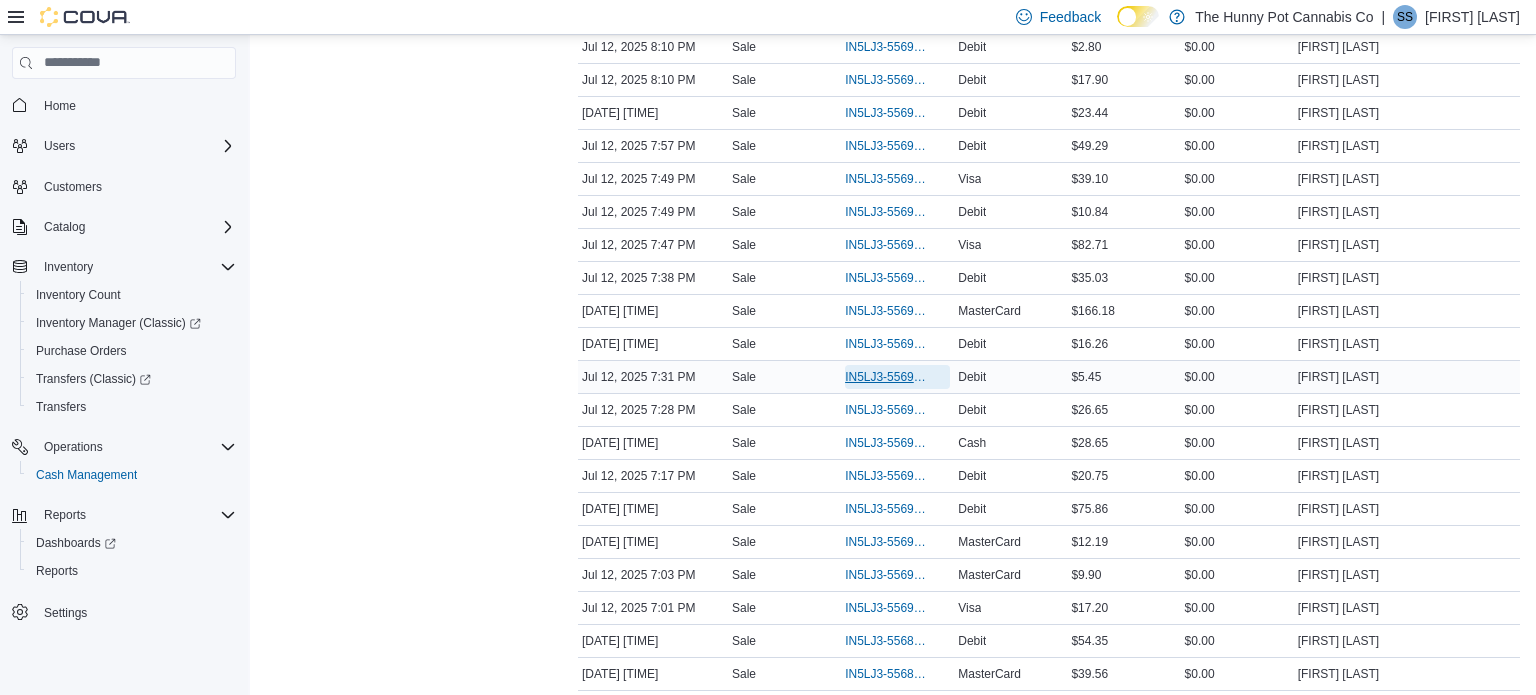 click on "IN5LJ3-5569334" at bounding box center (897, 377) 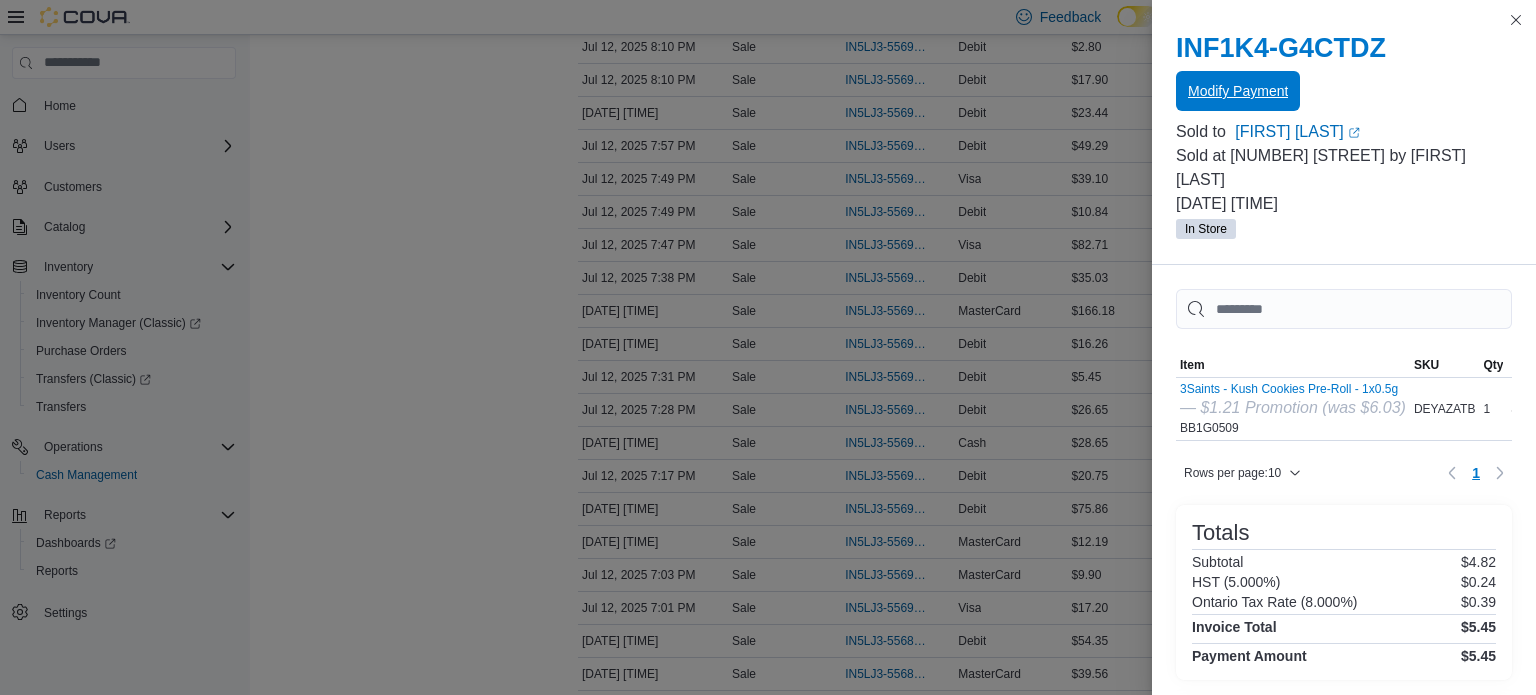 click on "Modify Payment" at bounding box center (1238, 91) 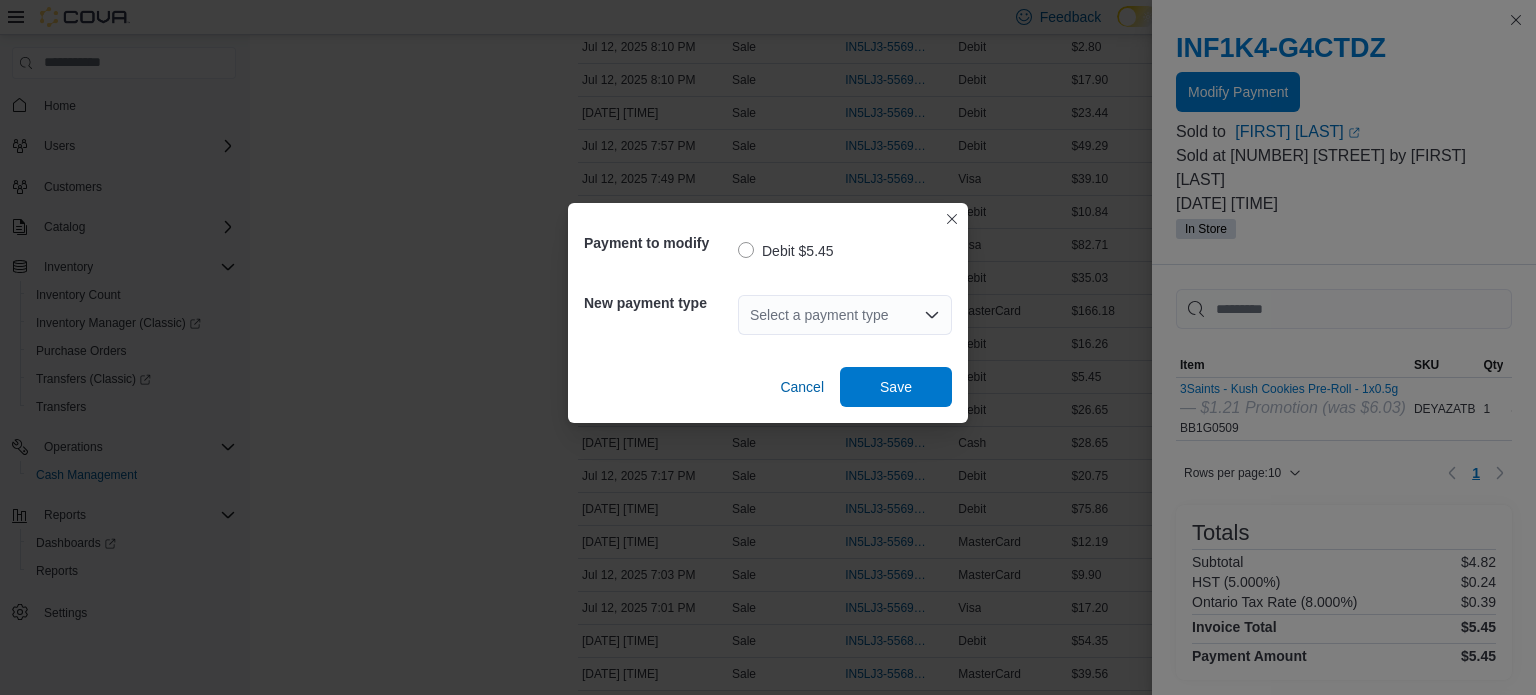 click on "Select a payment type" at bounding box center [845, 315] 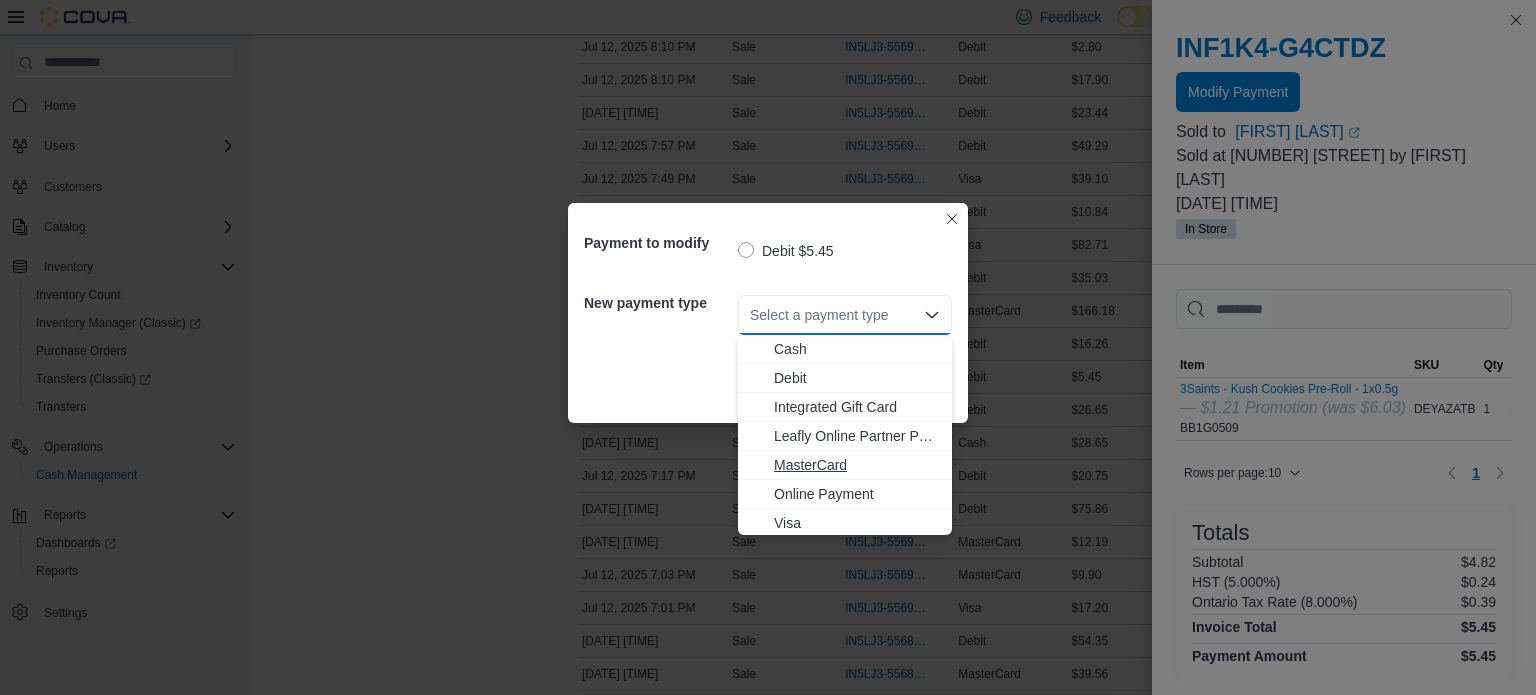 click on "MasterCard" at bounding box center [857, 465] 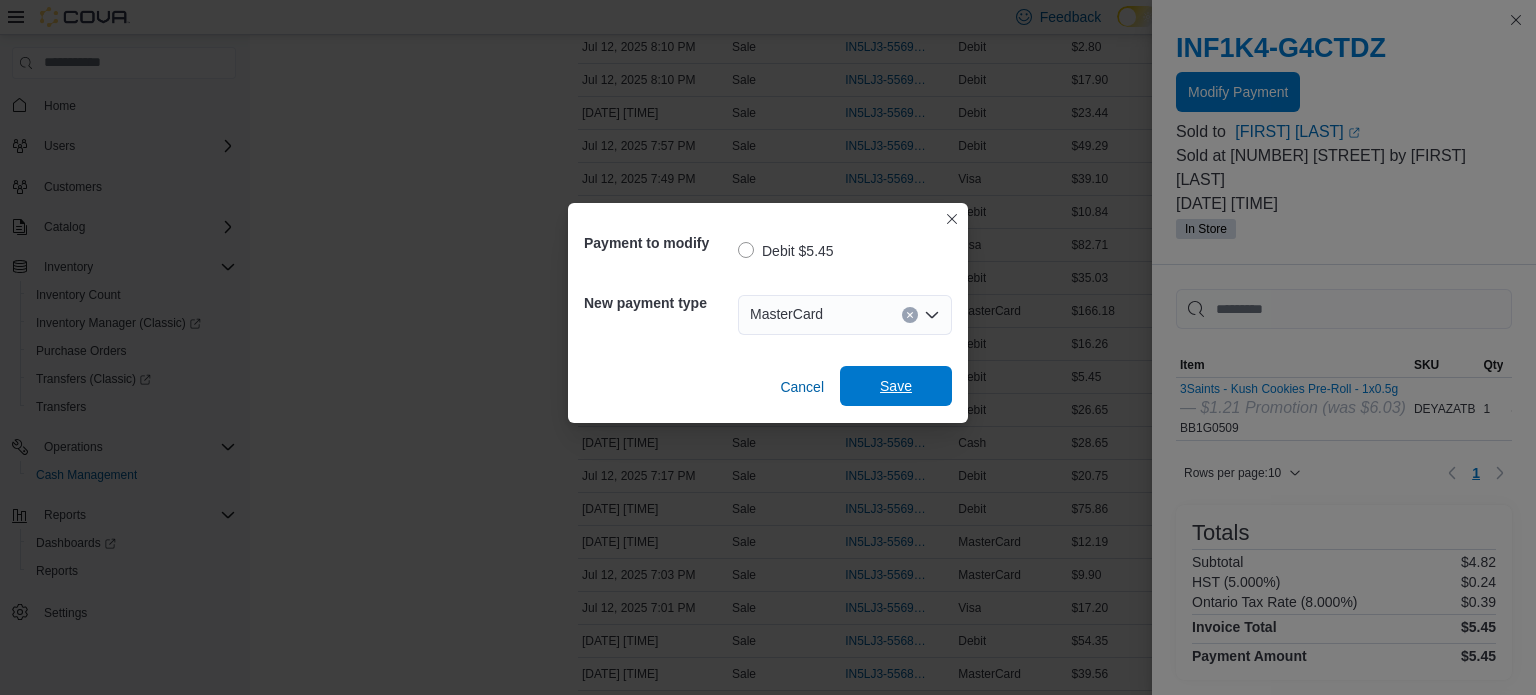 click on "Save" at bounding box center [896, 386] 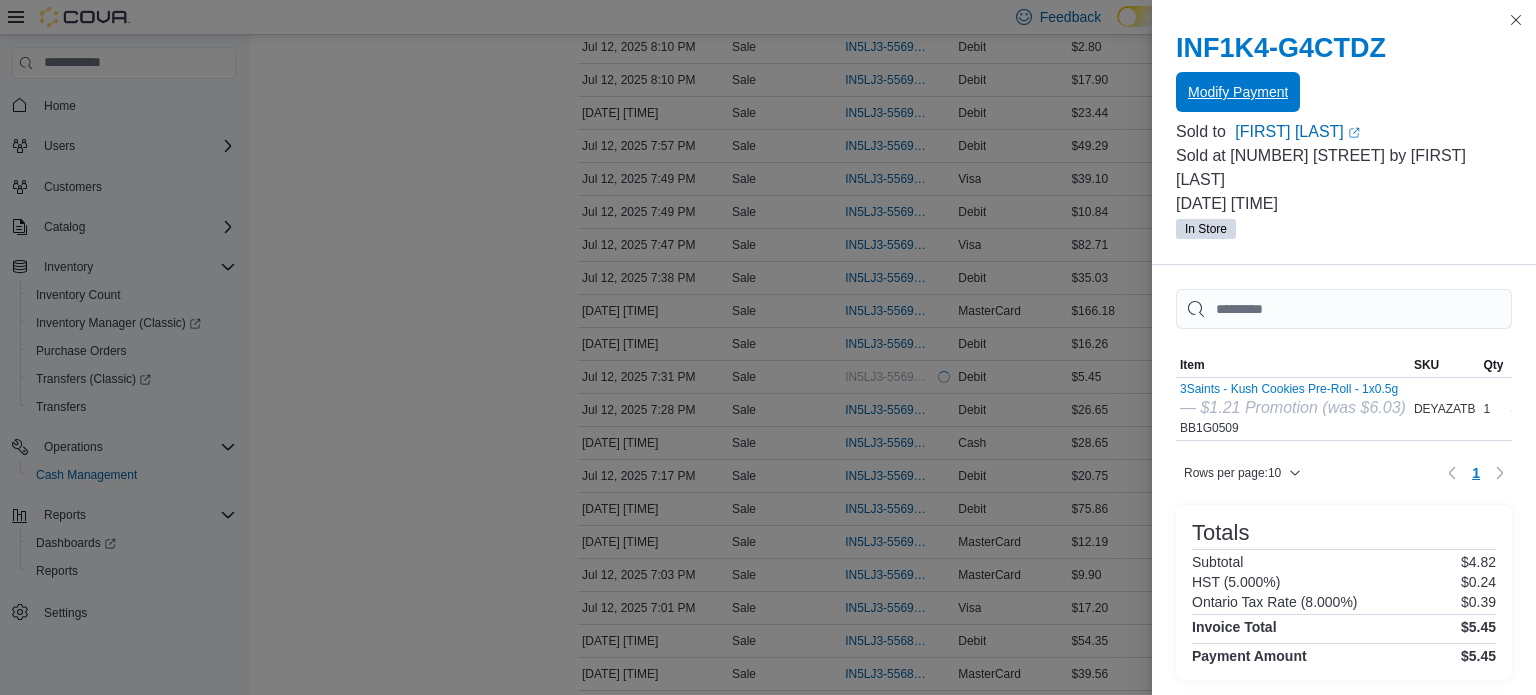 scroll, scrollTop: 0, scrollLeft: 0, axis: both 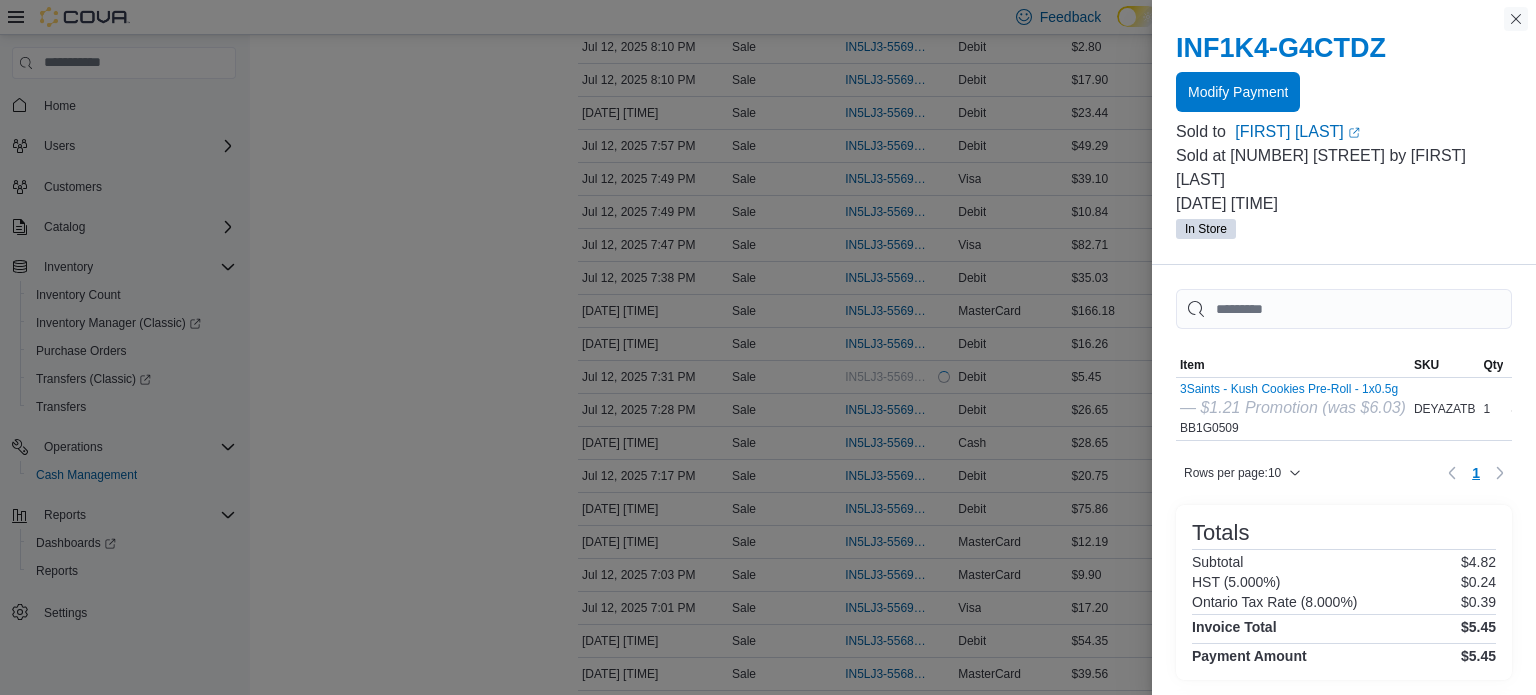 click at bounding box center [1516, 19] 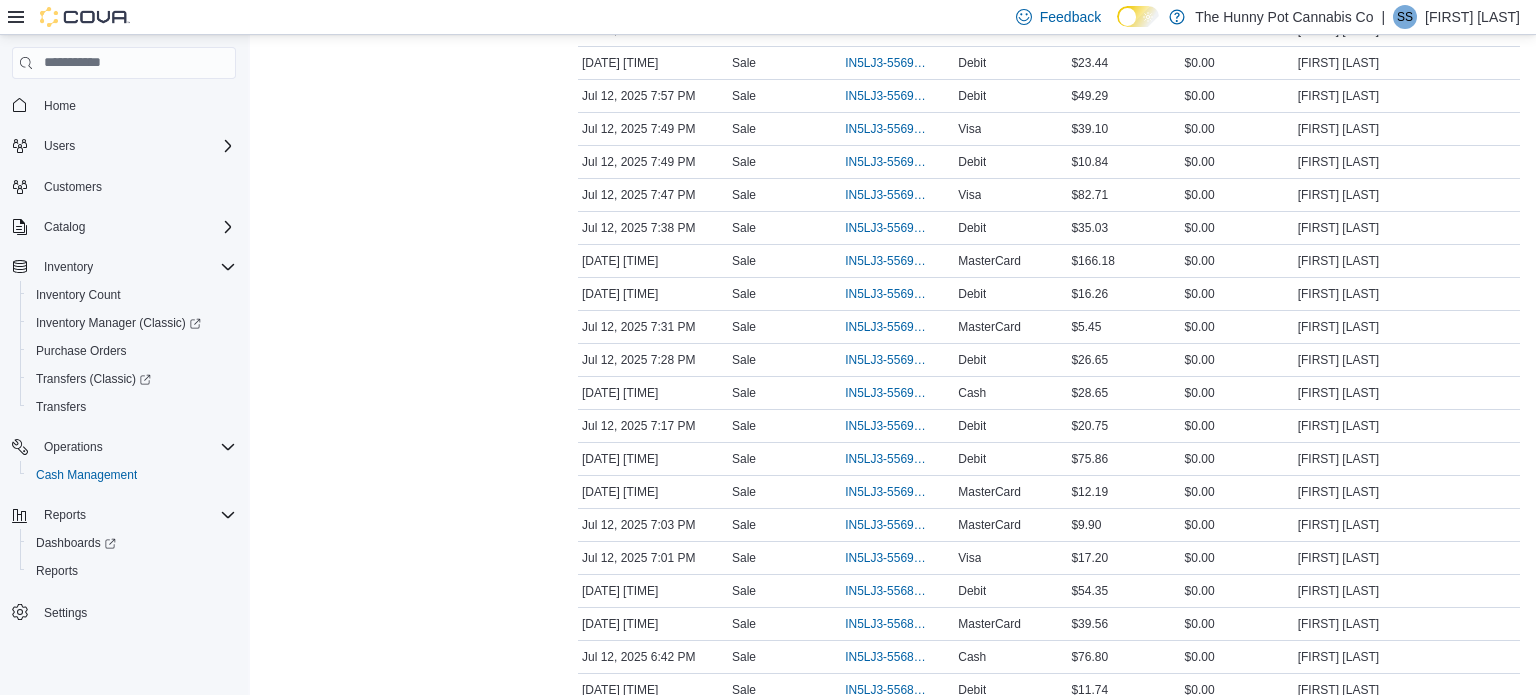 scroll, scrollTop: 0, scrollLeft: 0, axis: both 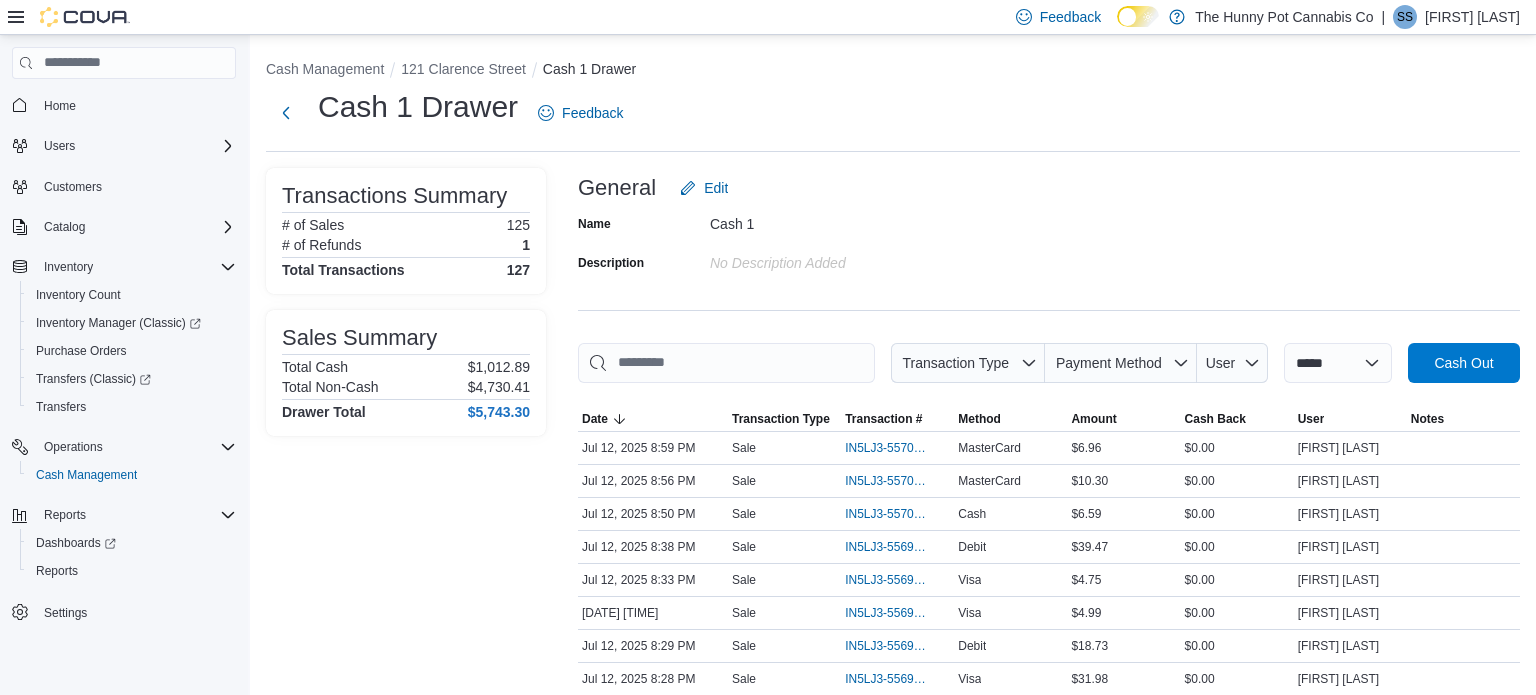click 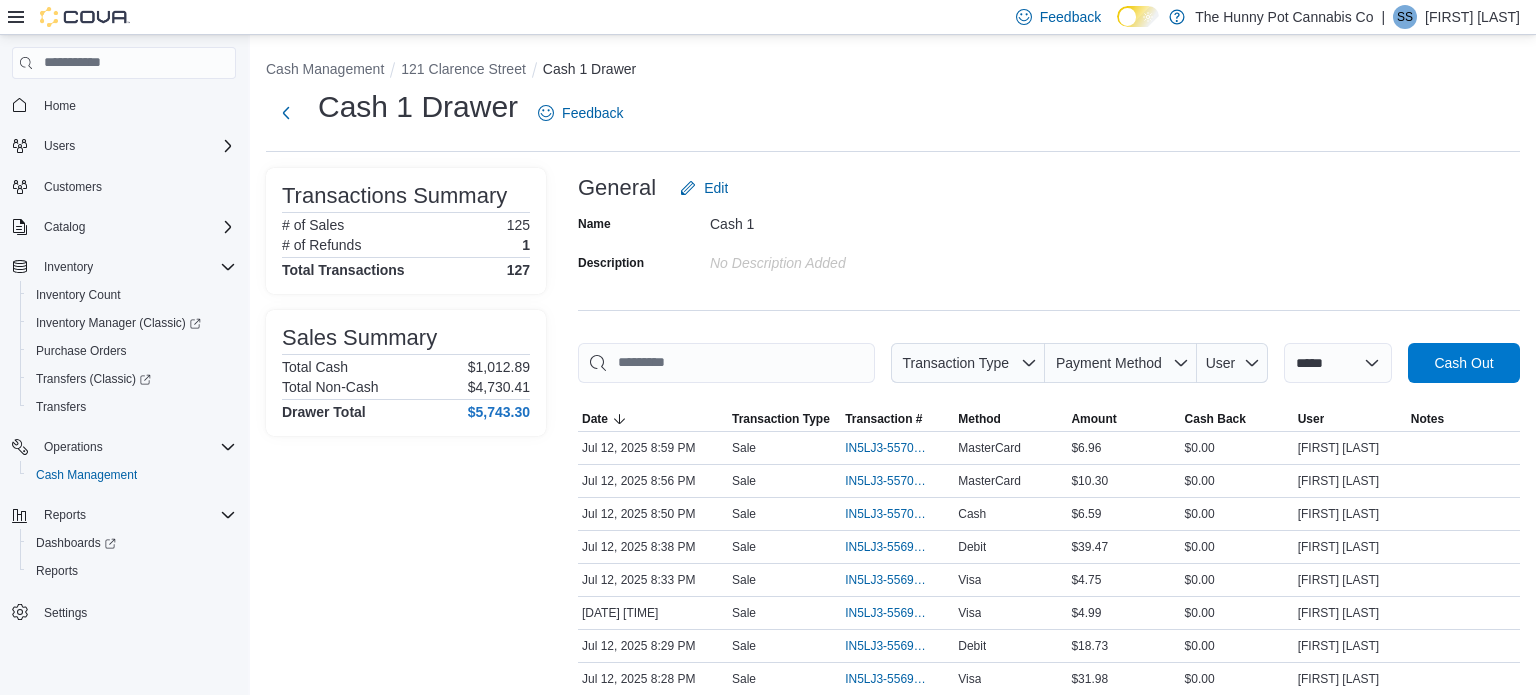 click 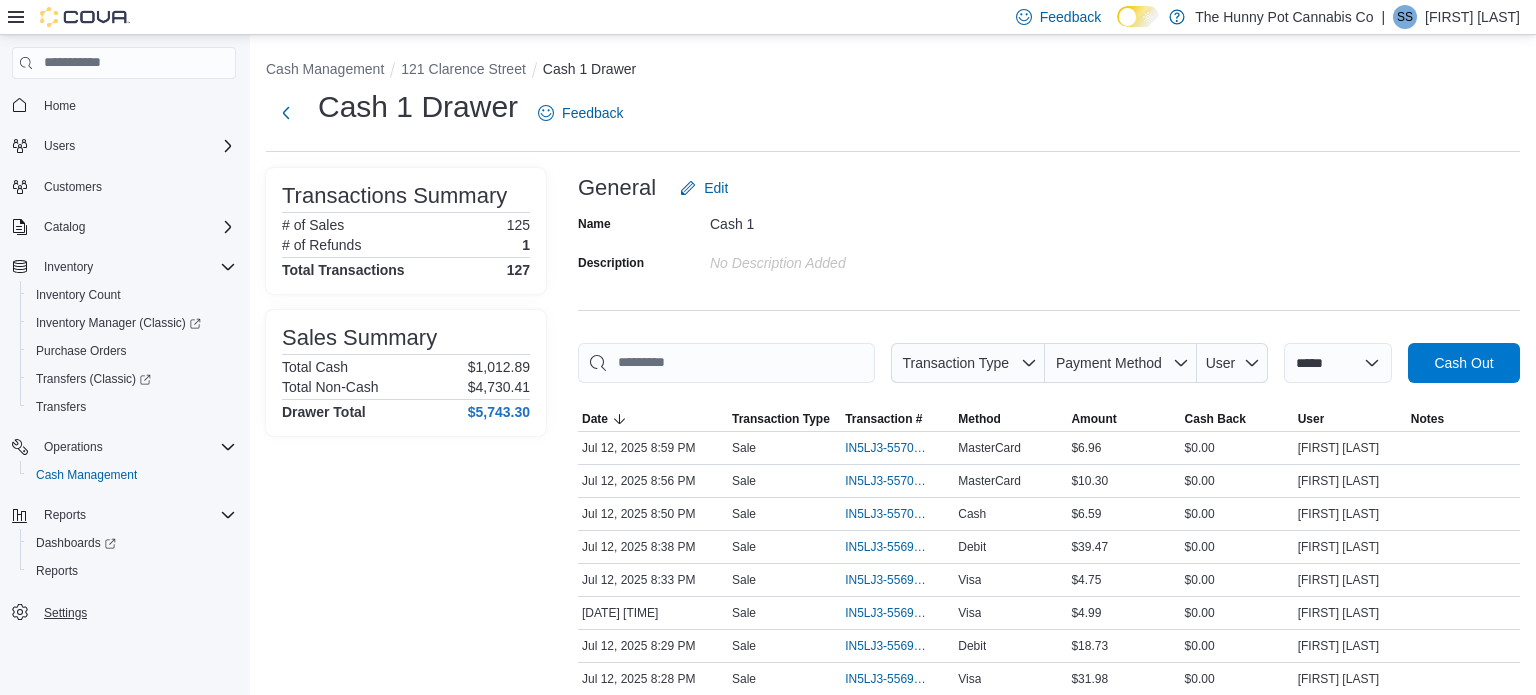 click on "SS" at bounding box center [1405, 17] 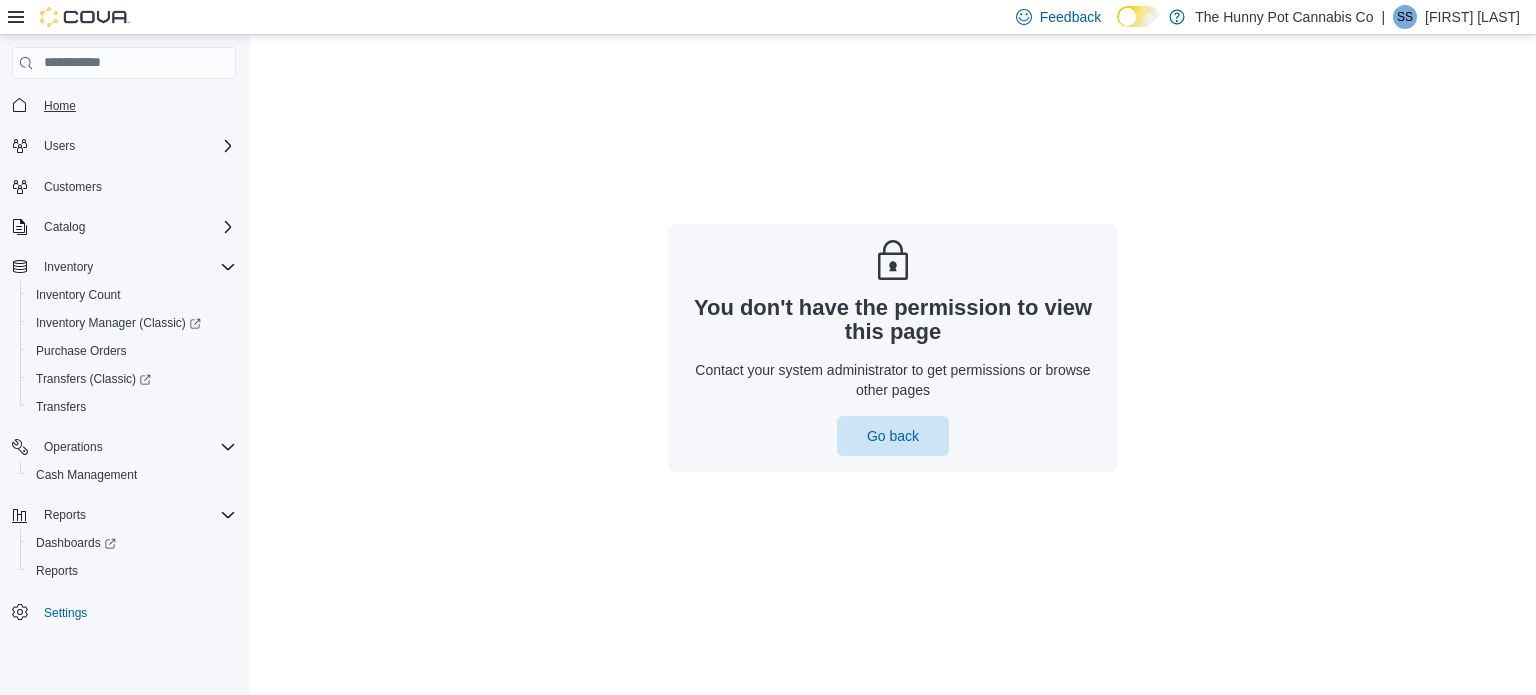 click on "Home" at bounding box center (60, 106) 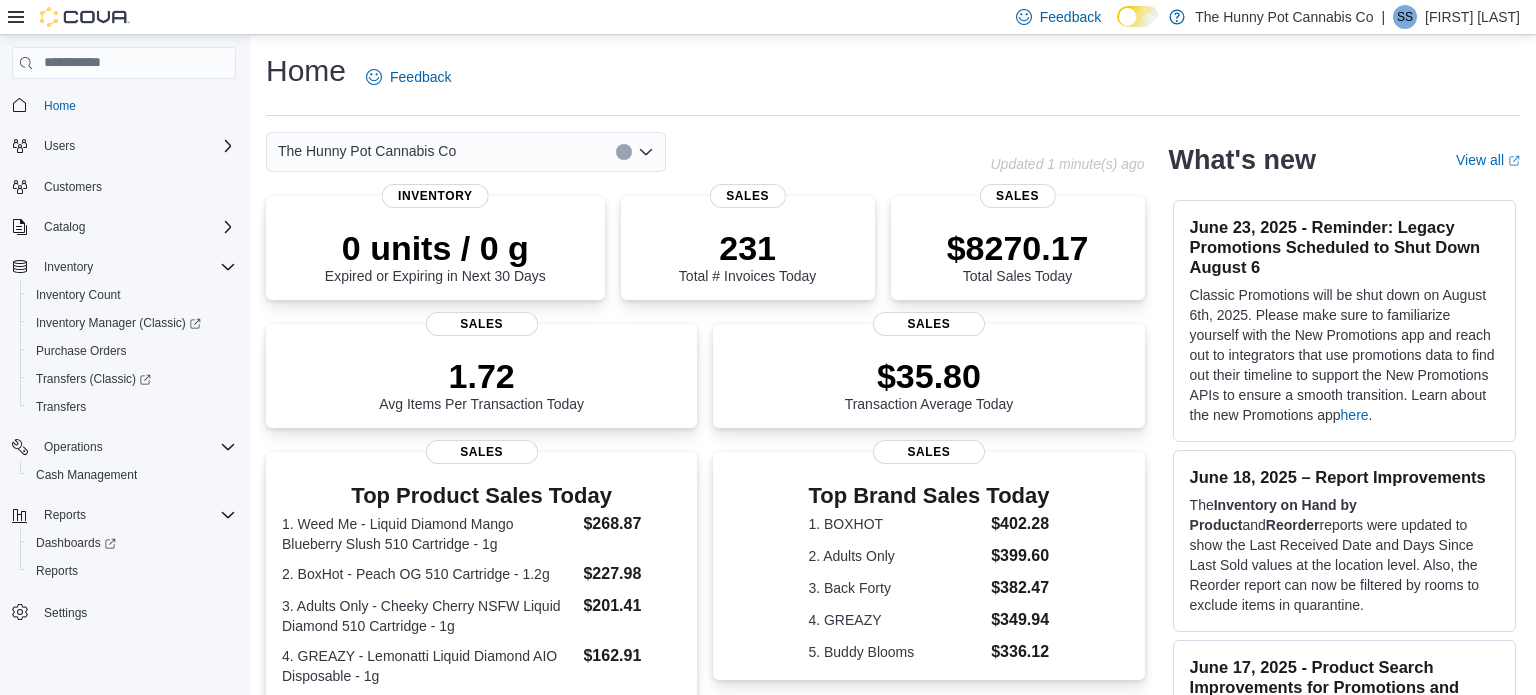 click 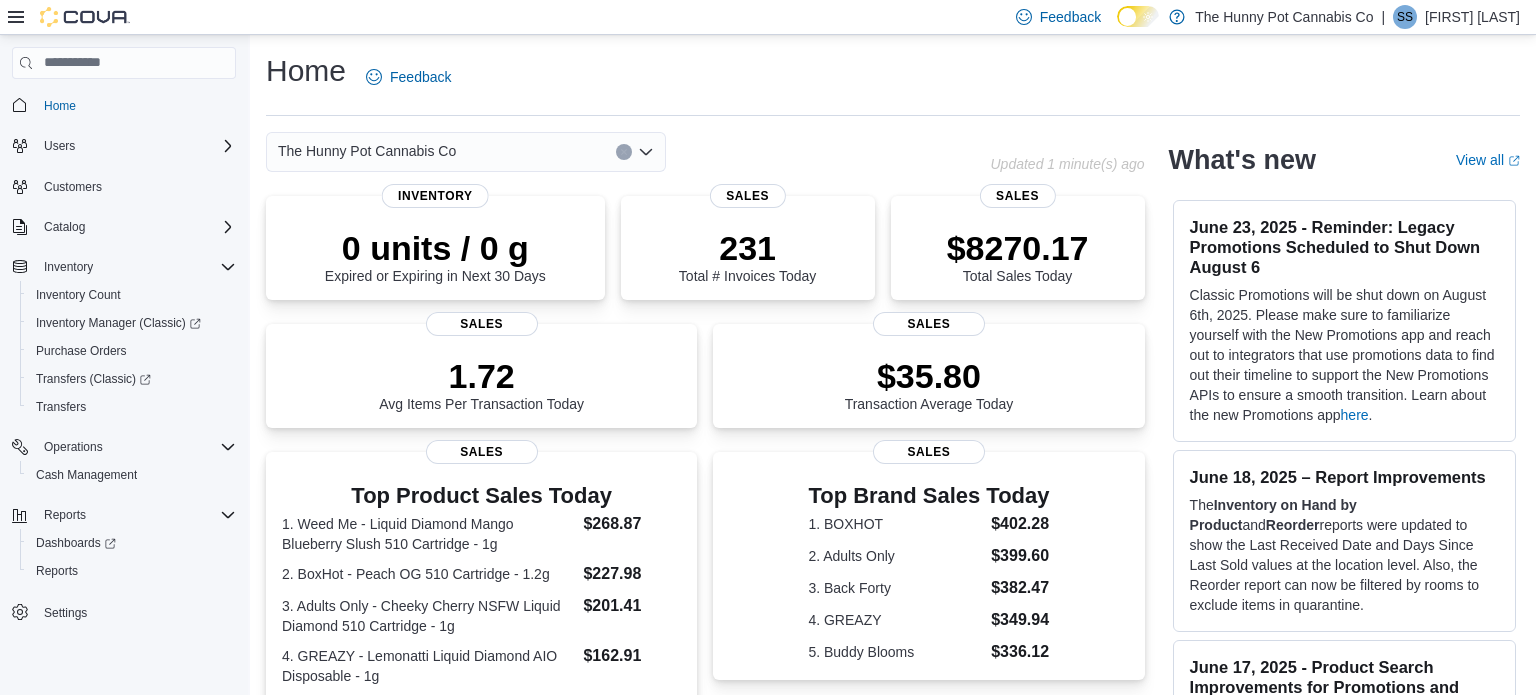 click 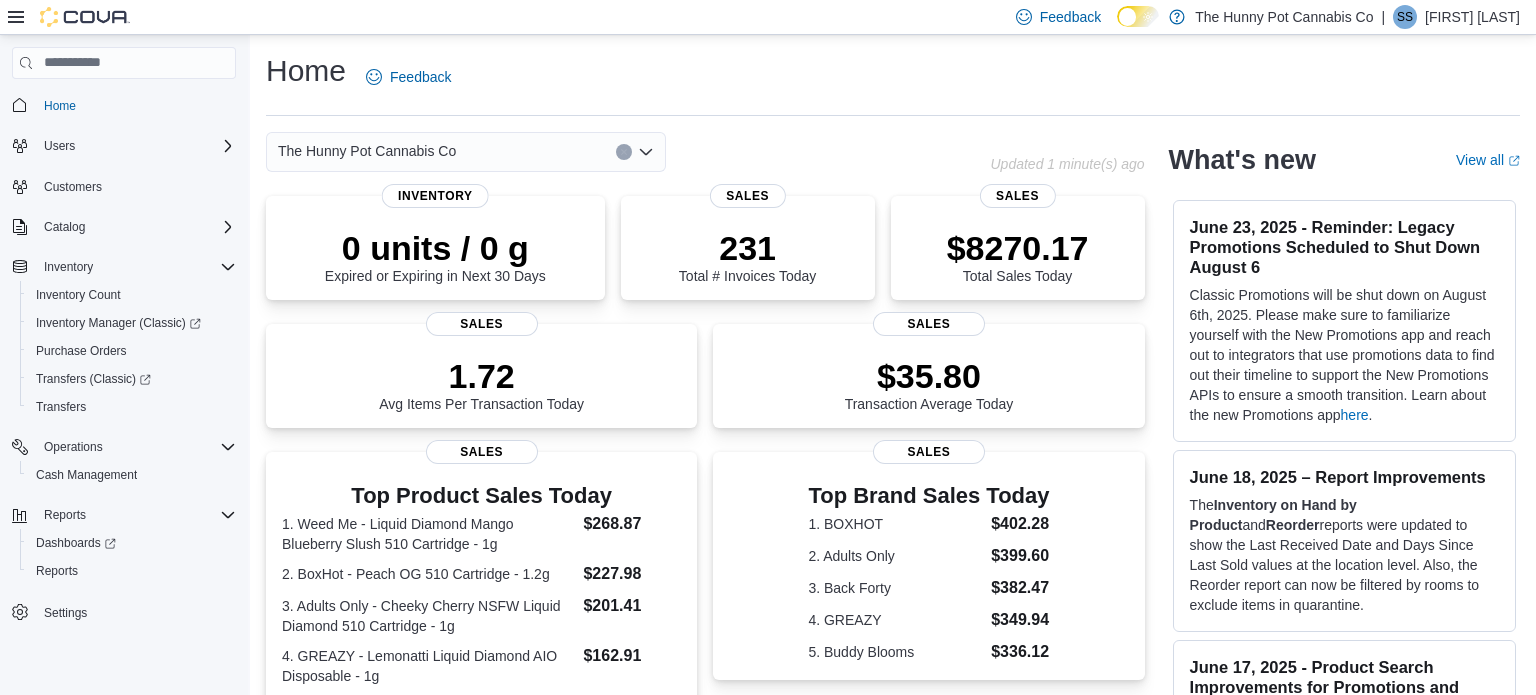 click on "| SS Suzi Strand" at bounding box center [1450, 17] 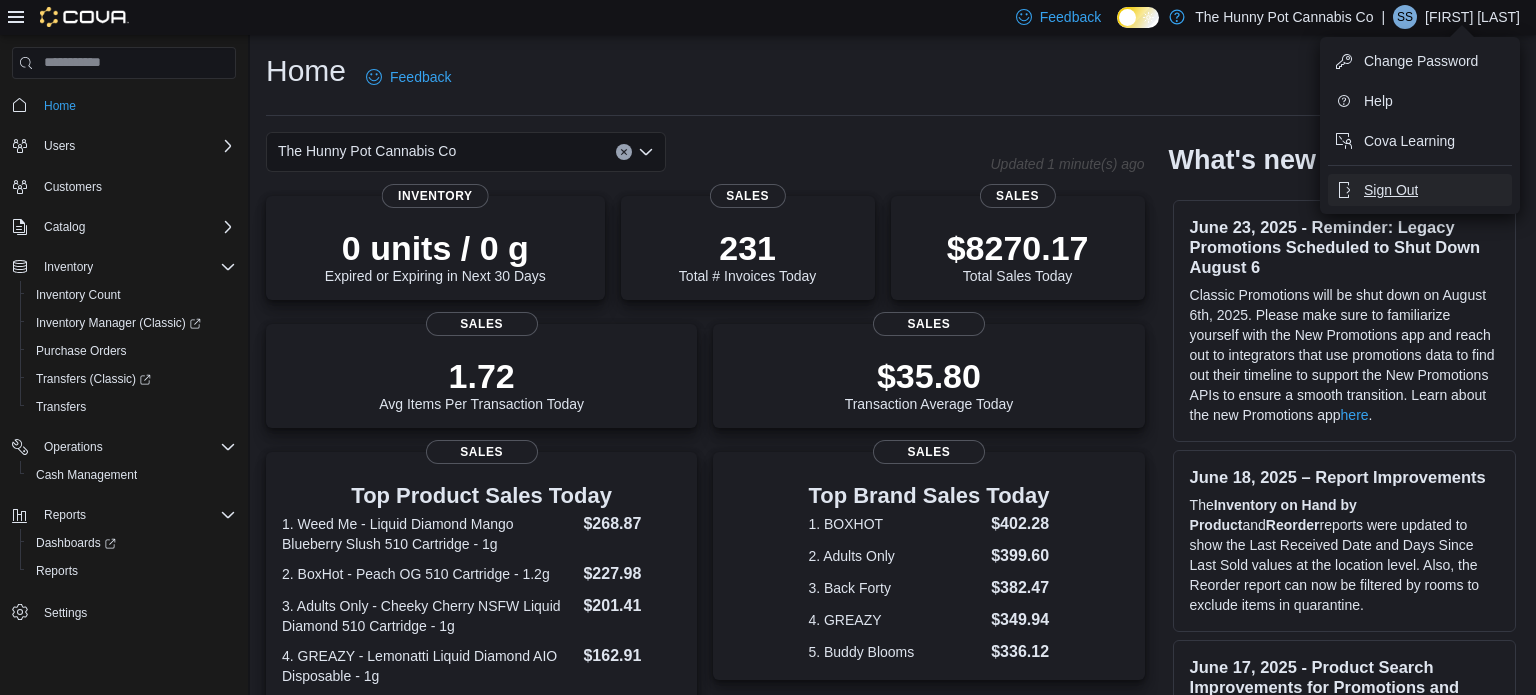 click on "Sign Out" at bounding box center [1420, 190] 